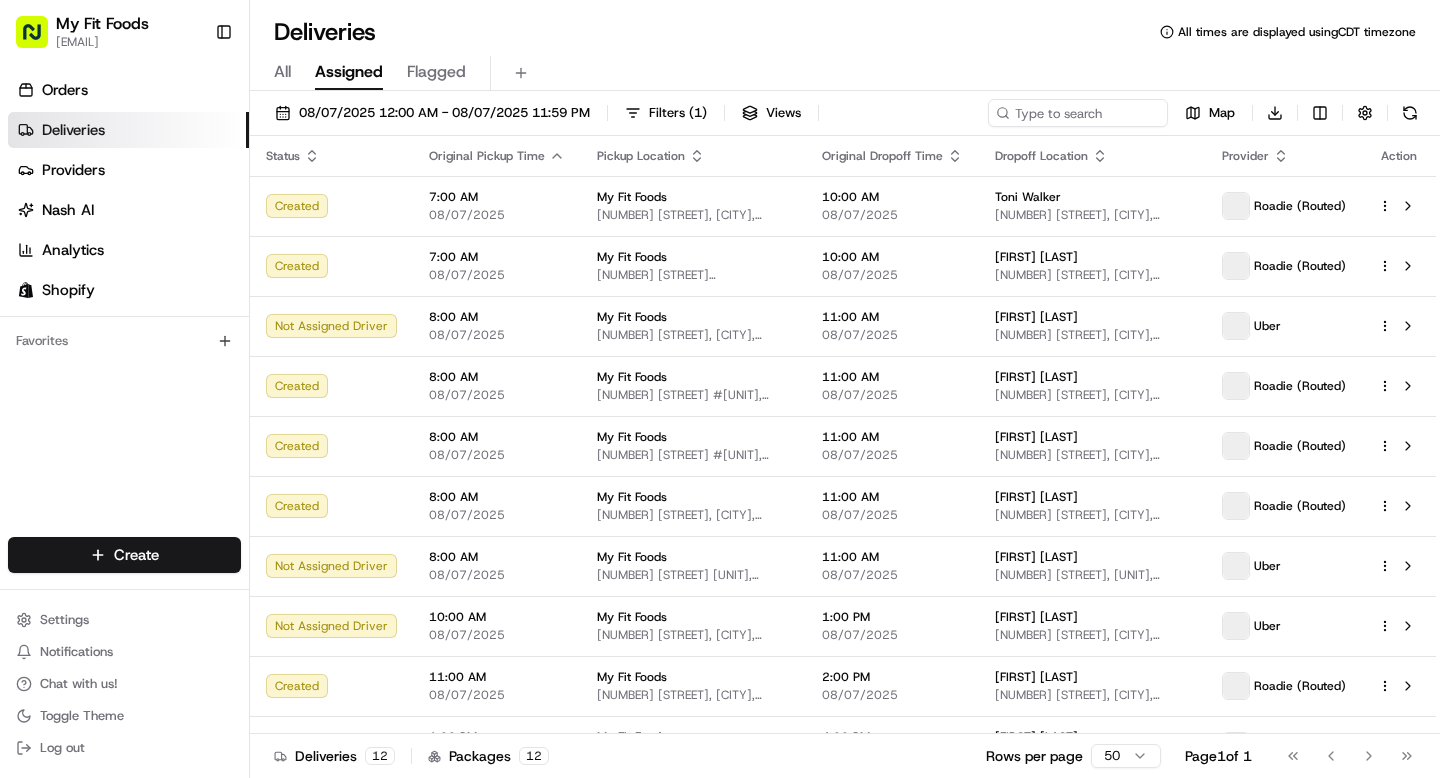 scroll, scrollTop: 0, scrollLeft: 0, axis: both 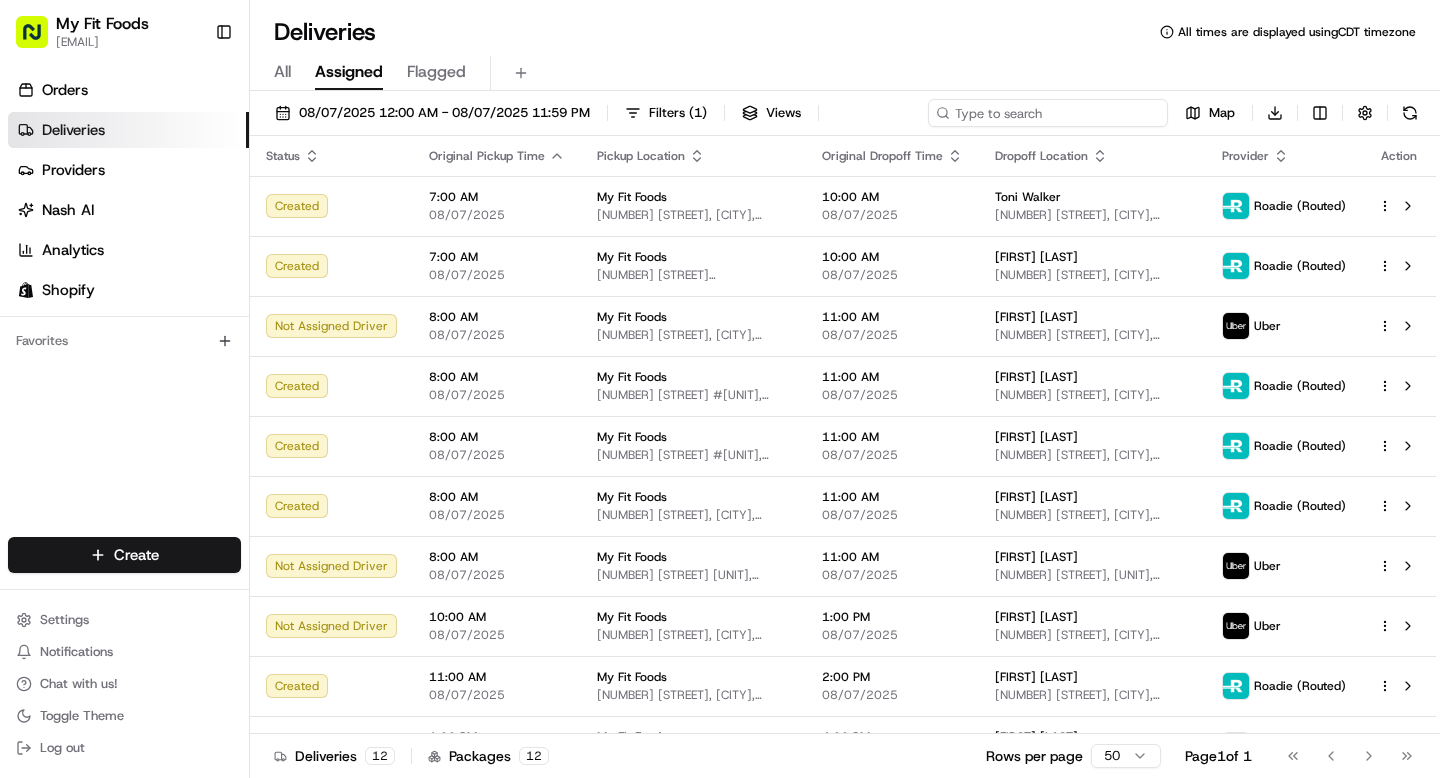 click at bounding box center (1048, 113) 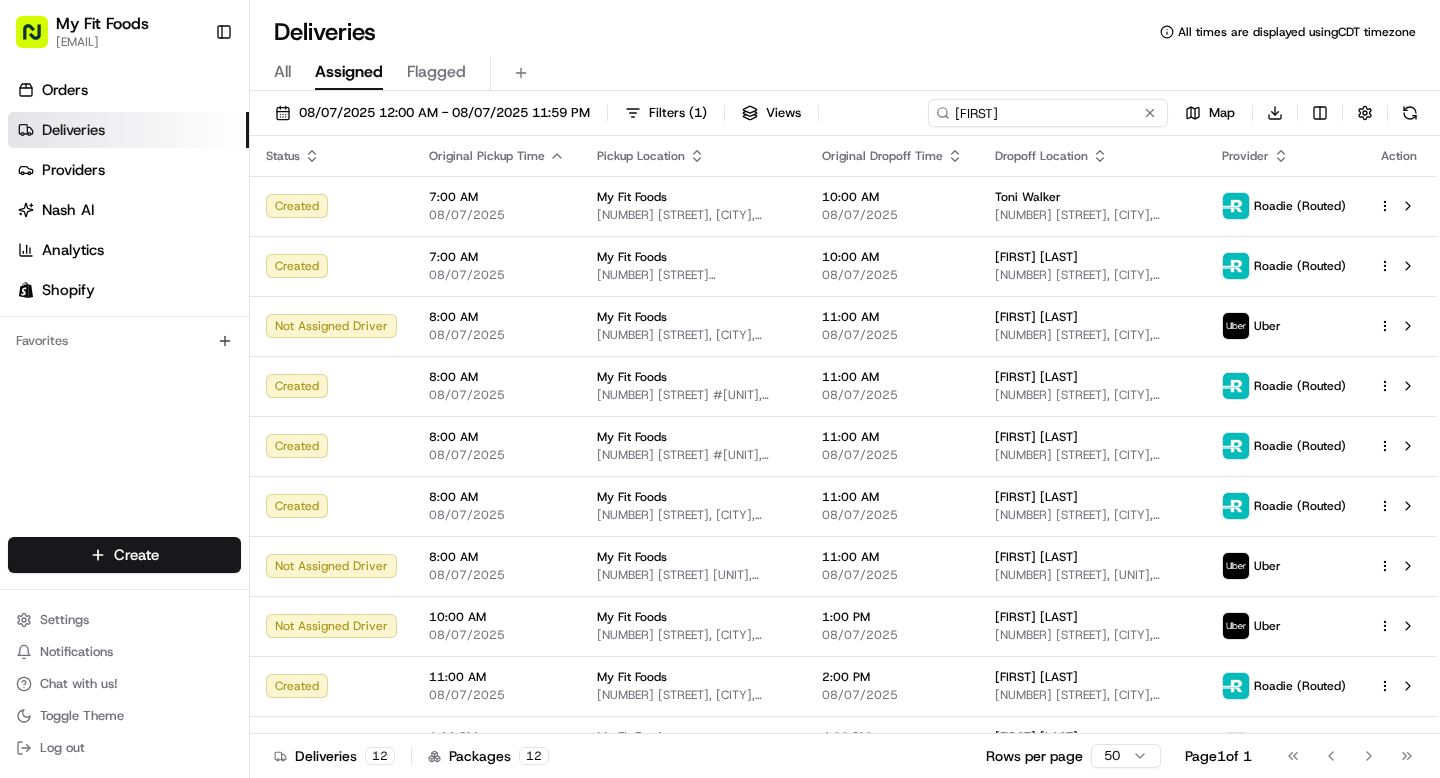 type on "[FIRST]" 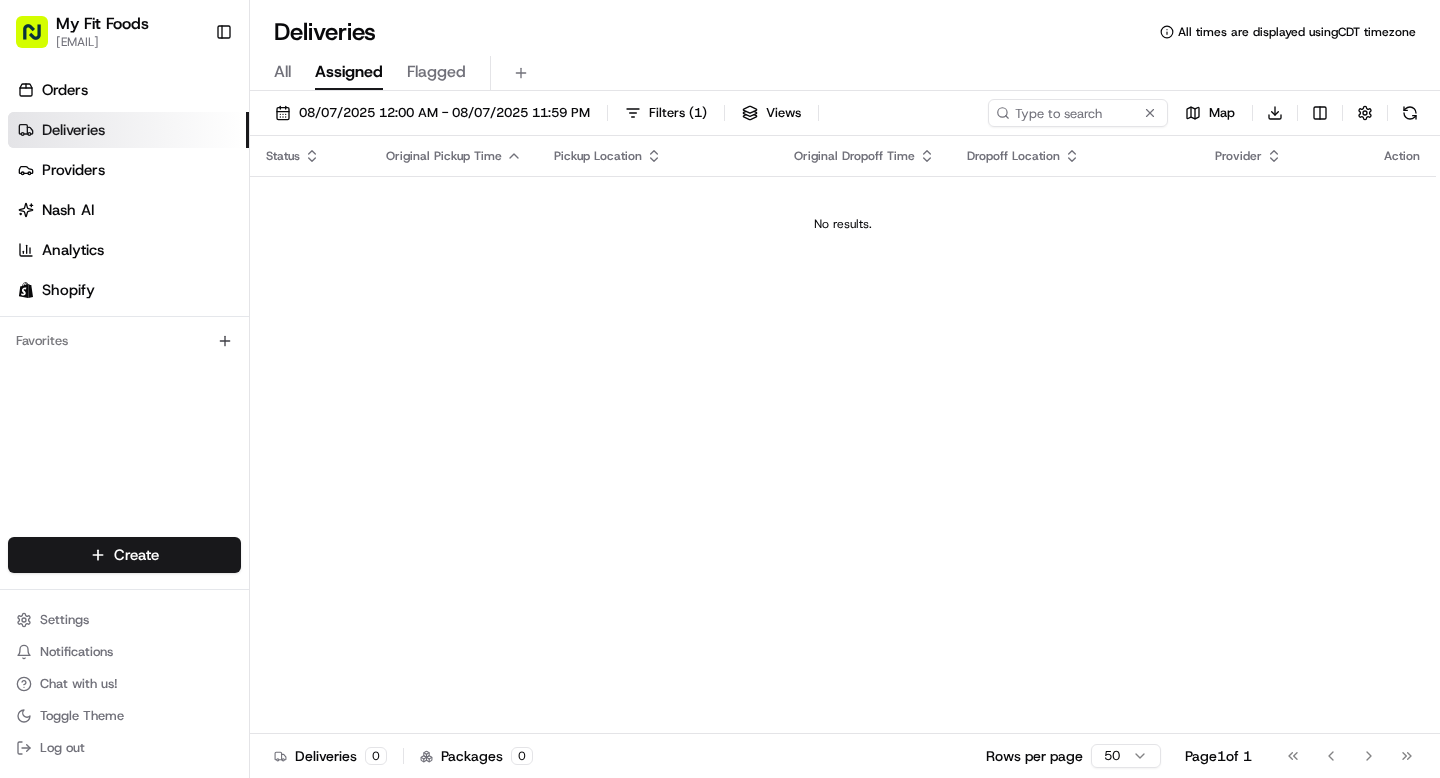 click on "All" at bounding box center [282, 72] 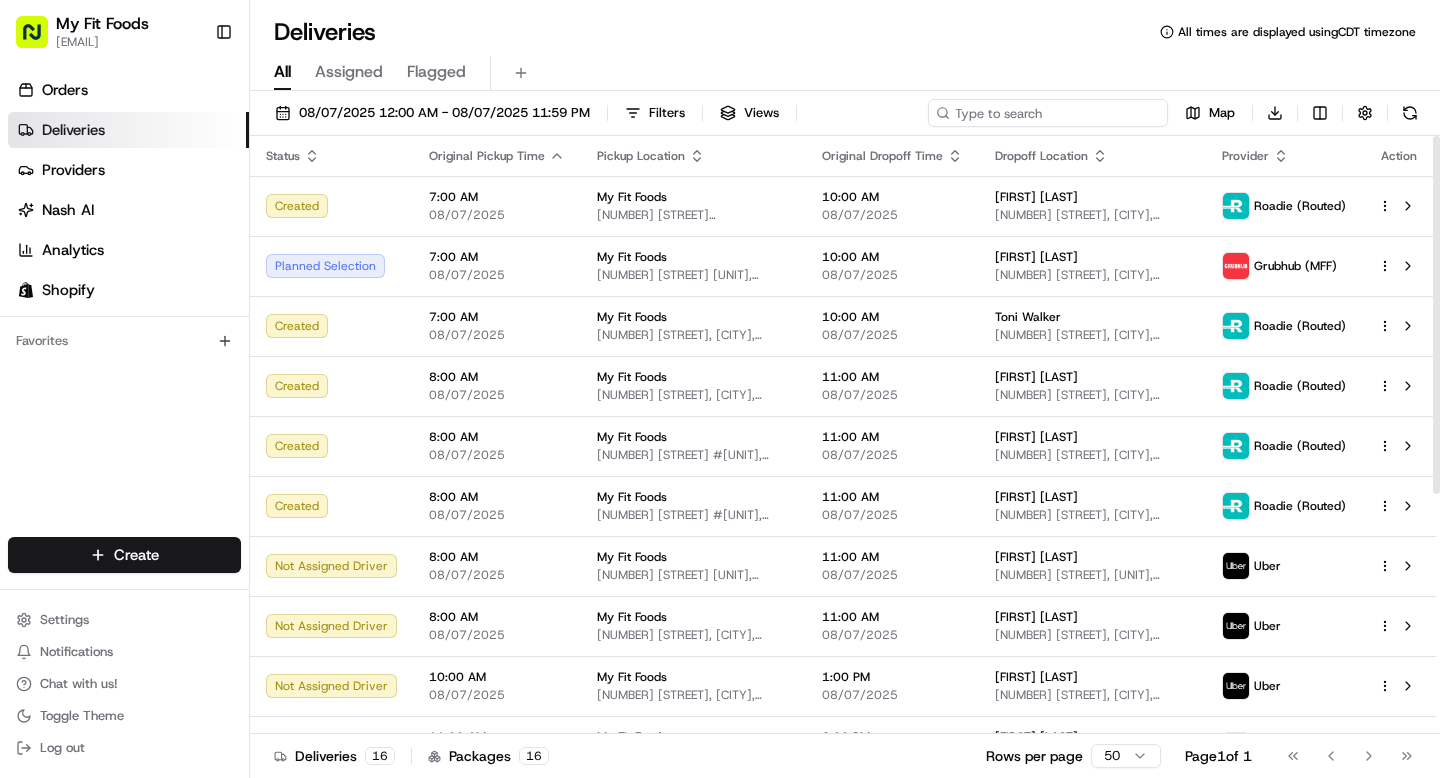 click at bounding box center (1048, 113) 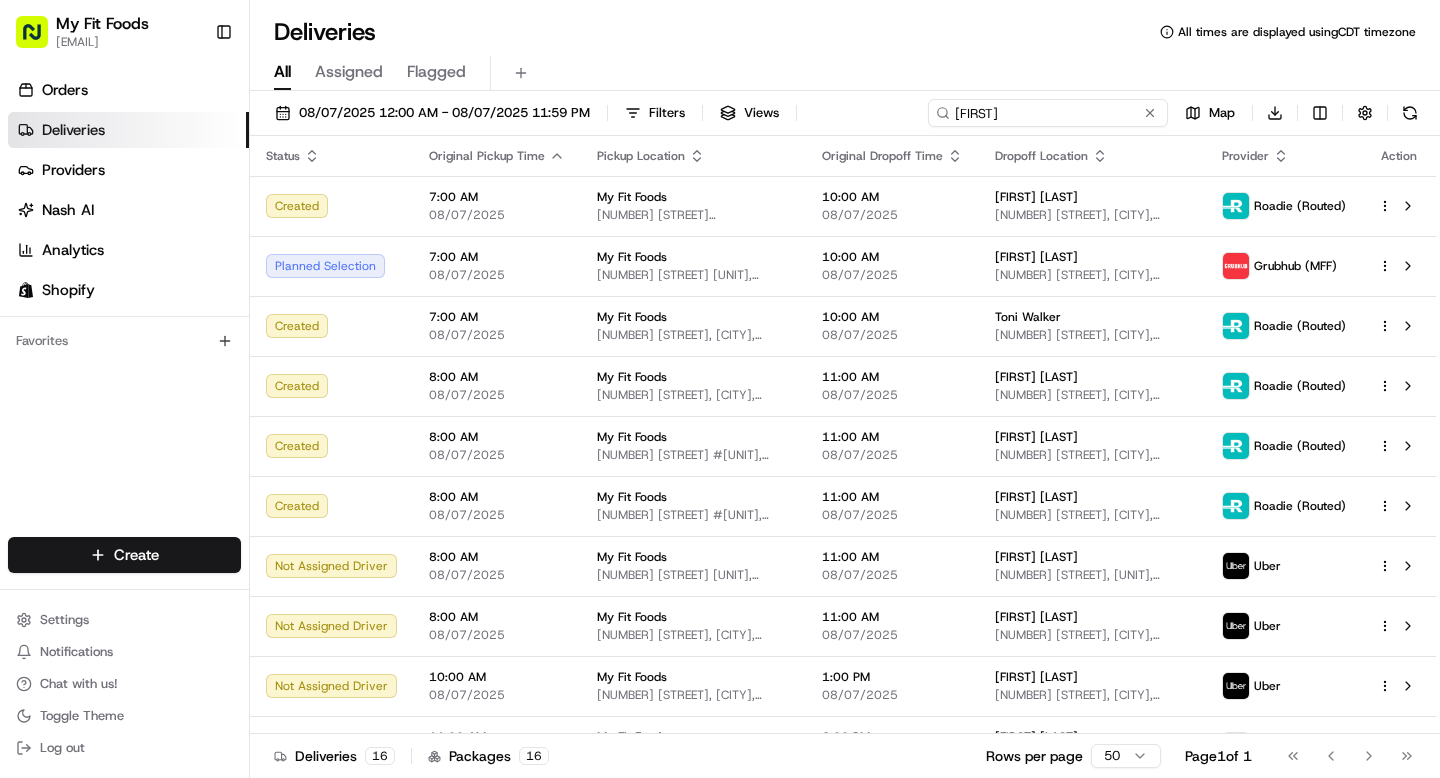 type on "[FIRST]" 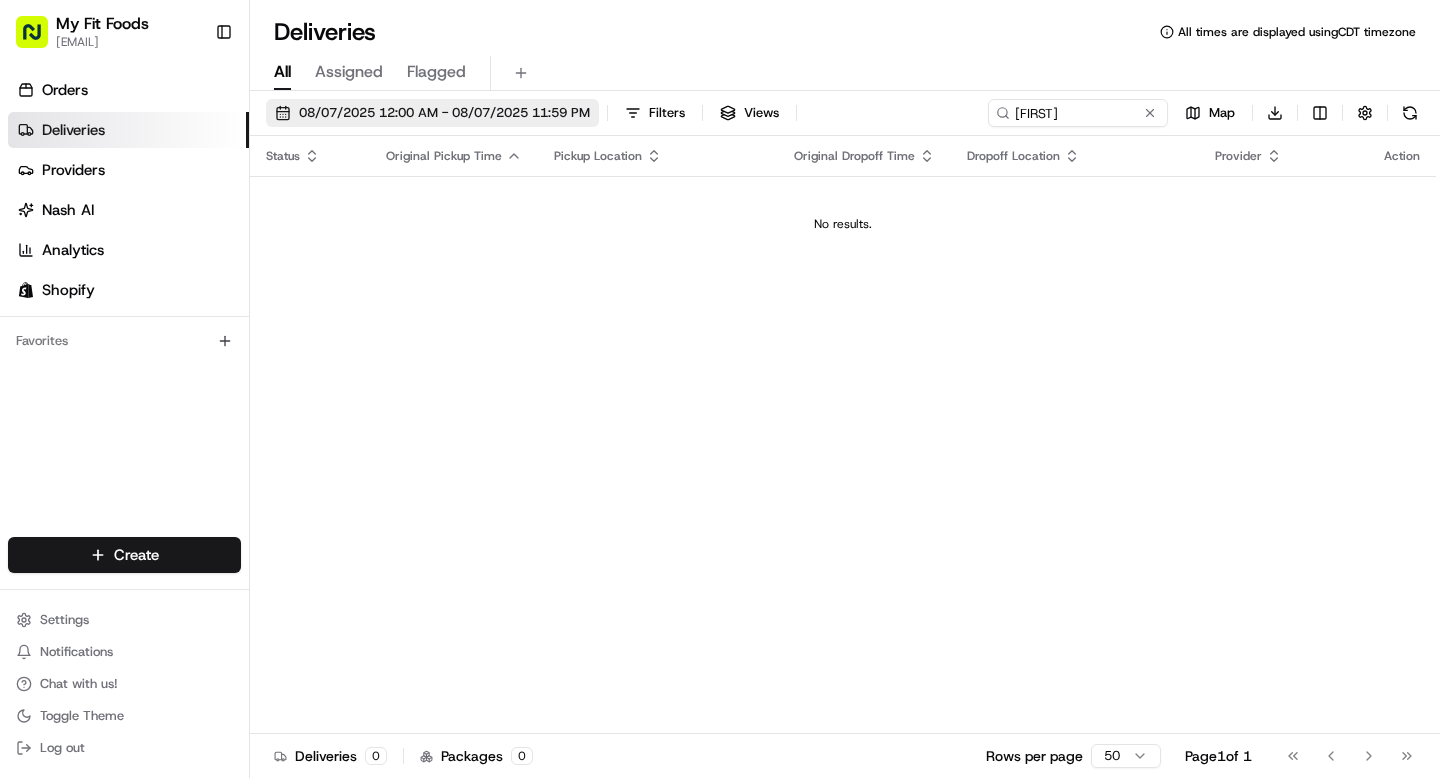 click on "08/07/2025 12:00 AM - 08/07/2025 11:59 PM" at bounding box center [444, 113] 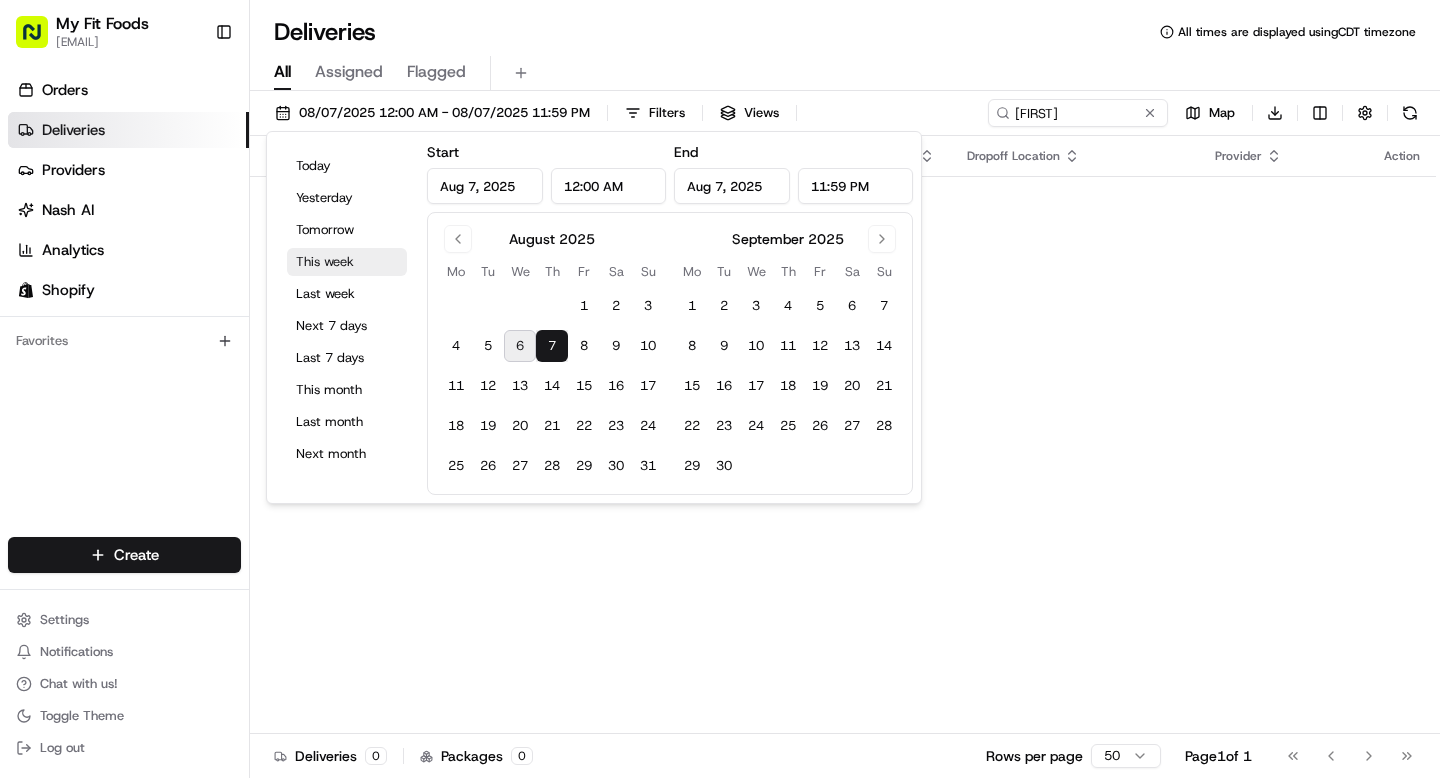 click on "This week" at bounding box center [347, 262] 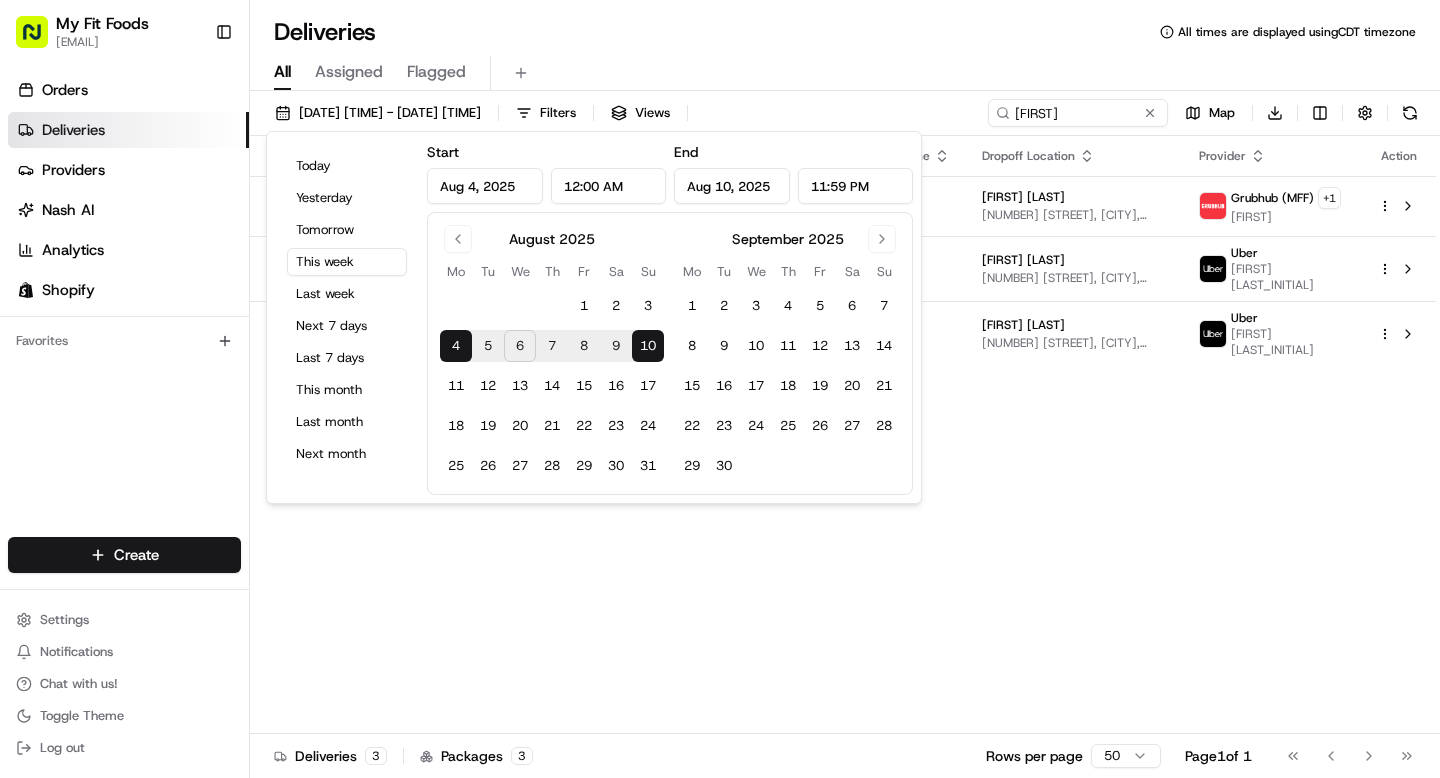 click on "Deliveries All times are displayed using  CDT   timezone" at bounding box center (845, 32) 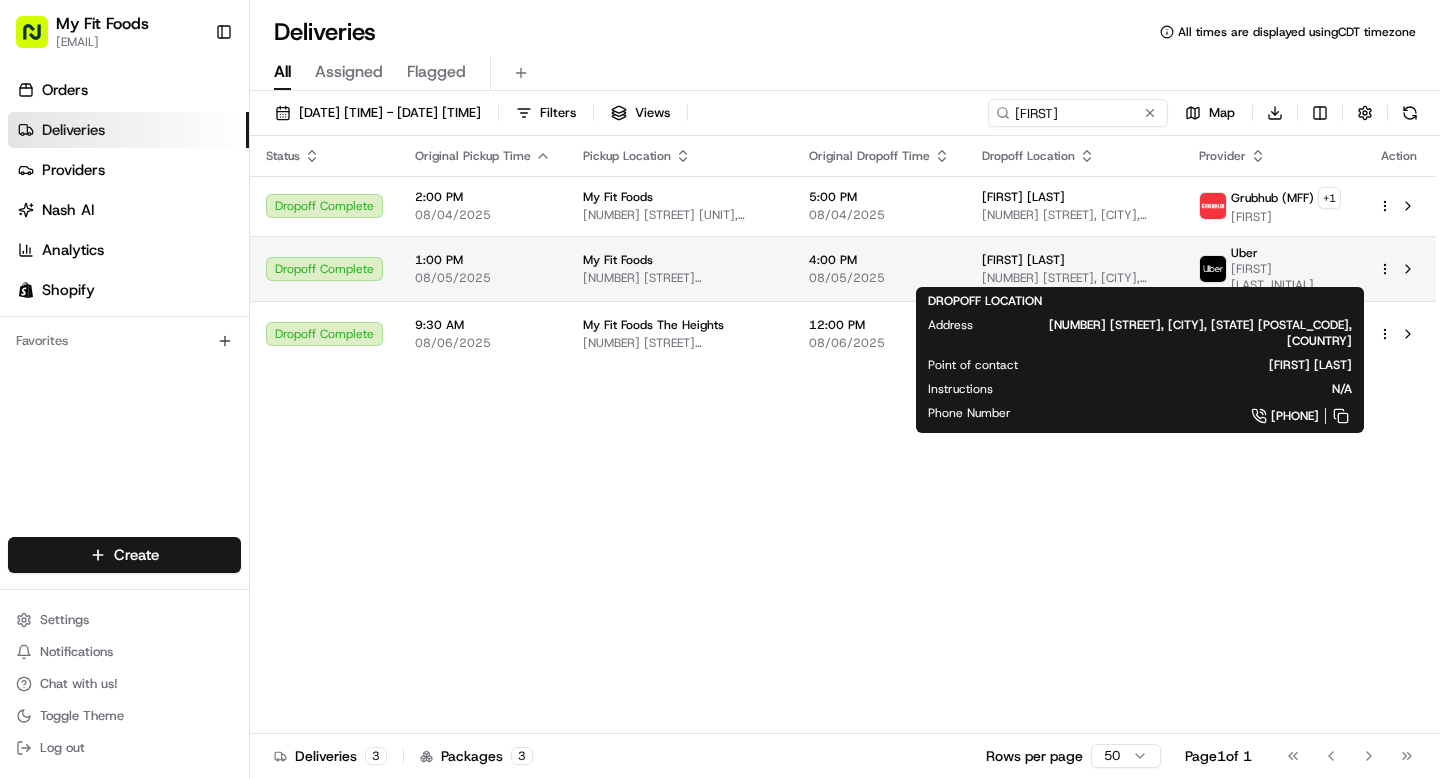 click on "[NUMBER] [STREET], [CITY], [STATE] [POSTAL_CODE], [COUNTRY]" at bounding box center [1074, 278] 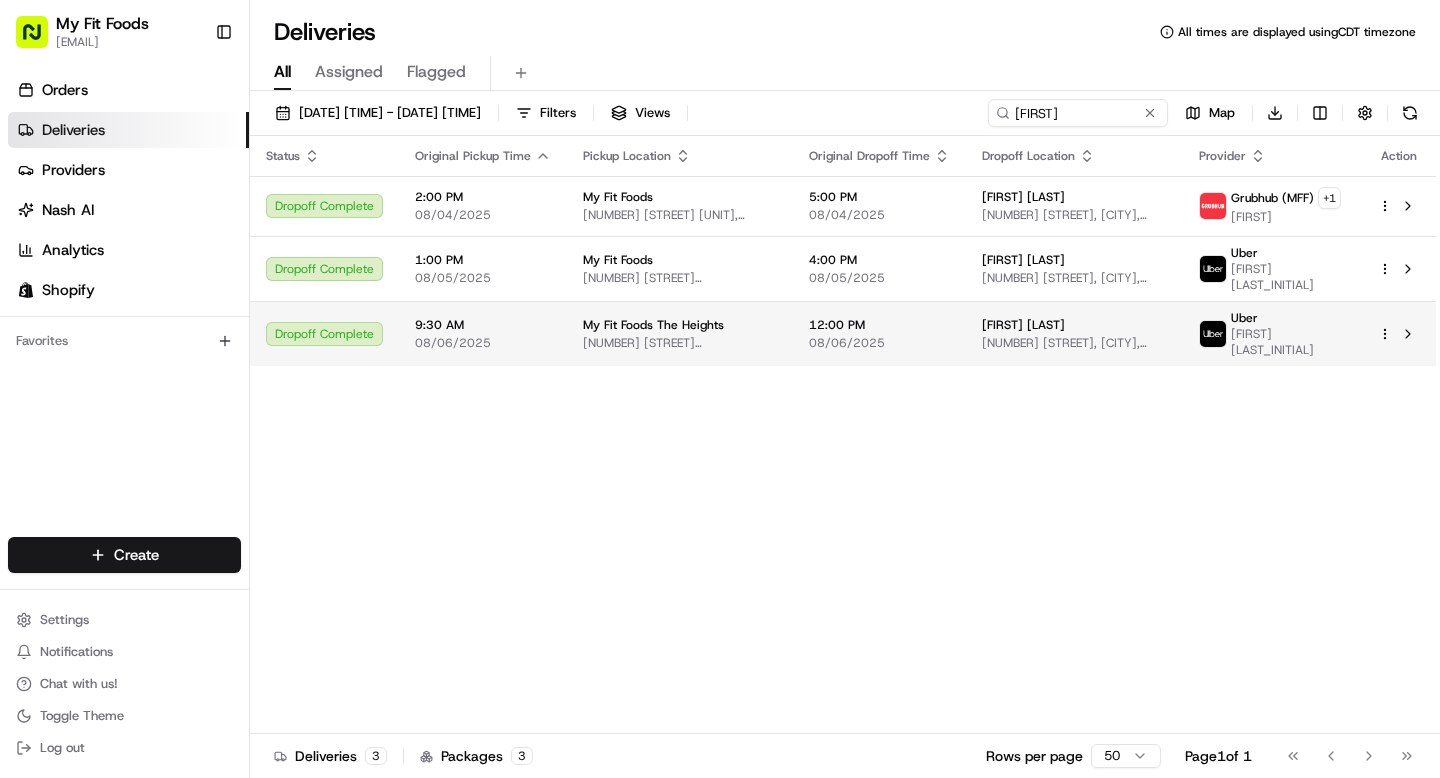 click on "[NUMBER] [STREET], [CITY], [STATE] [POSTAL_CODE], [COUNTRY]" at bounding box center (1074, 343) 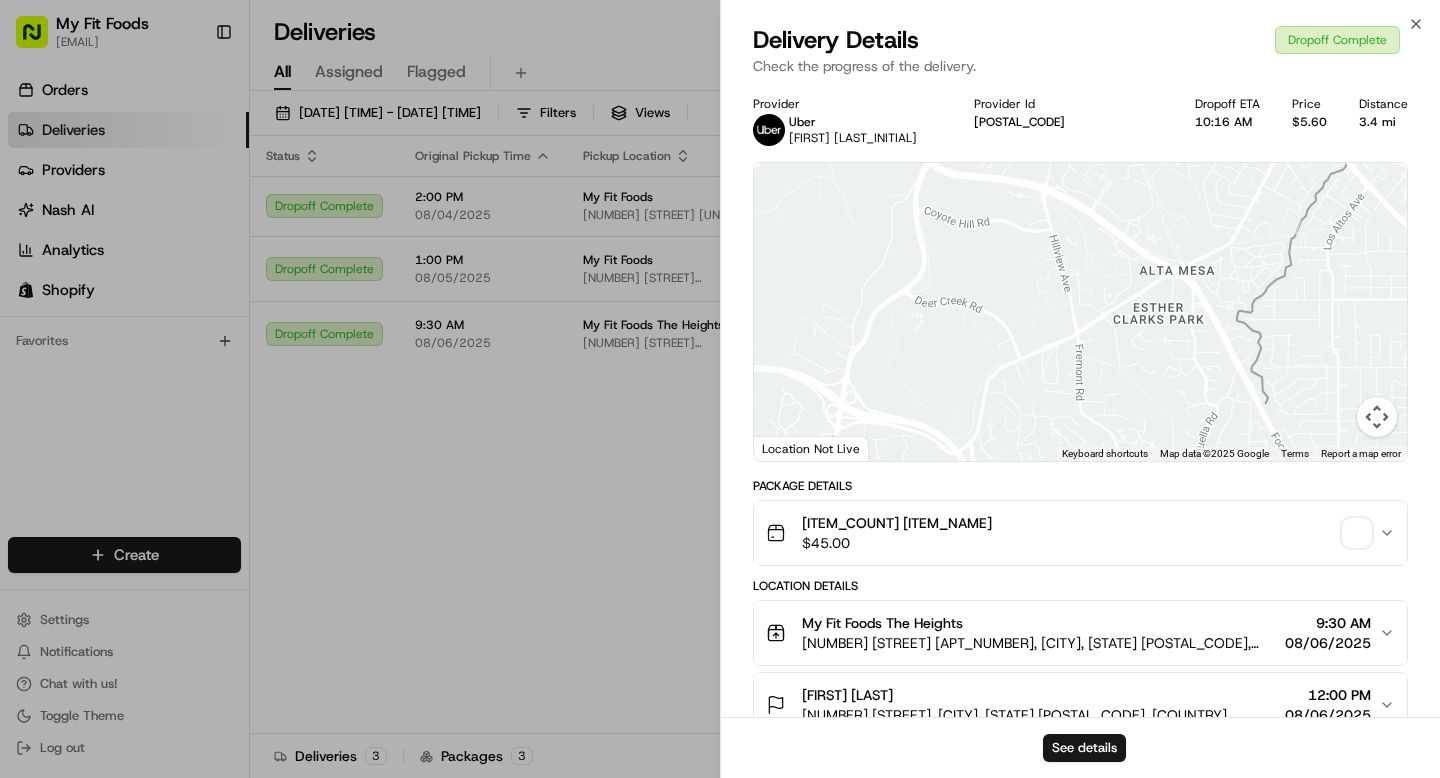 click on "$ 45.00" at bounding box center (897, 543) 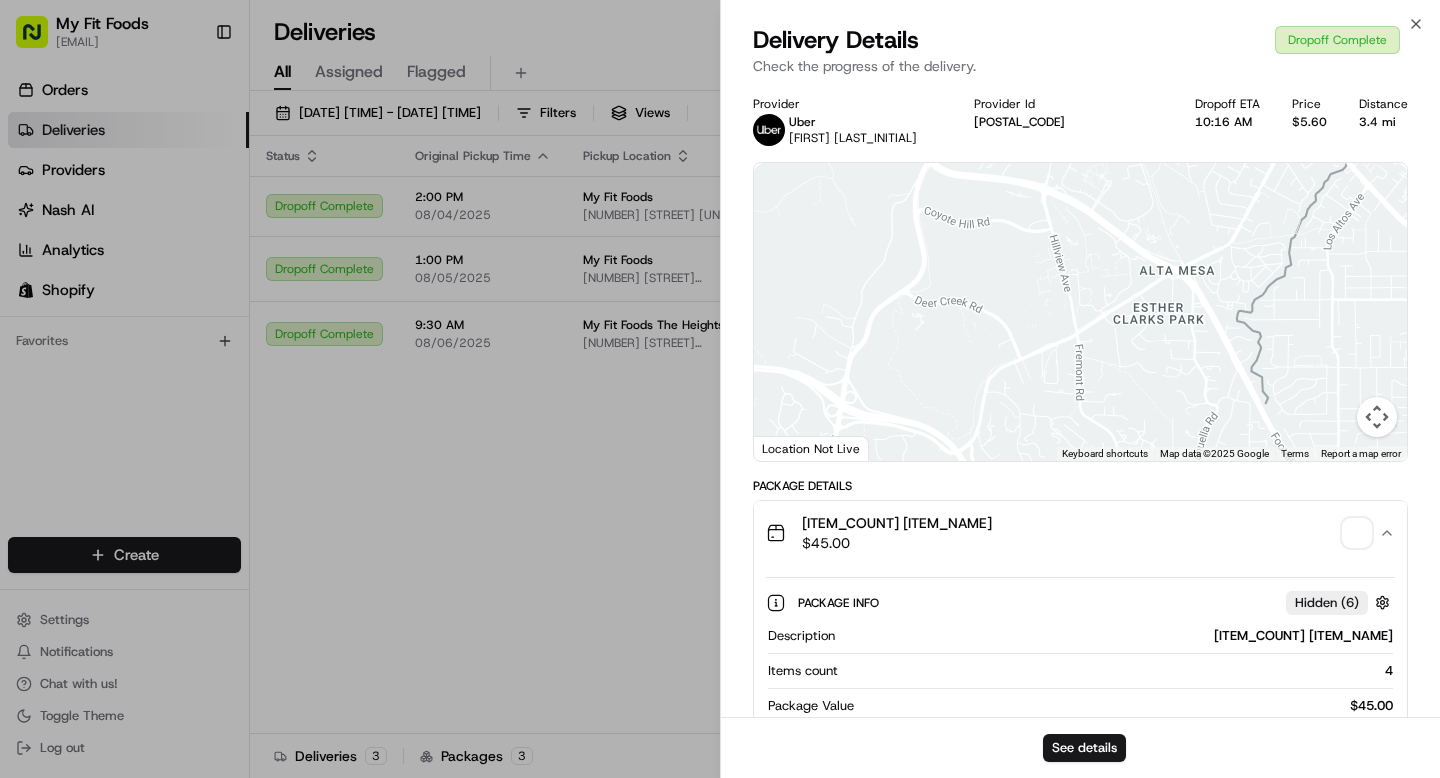 click on "$ 45.00" at bounding box center [897, 543] 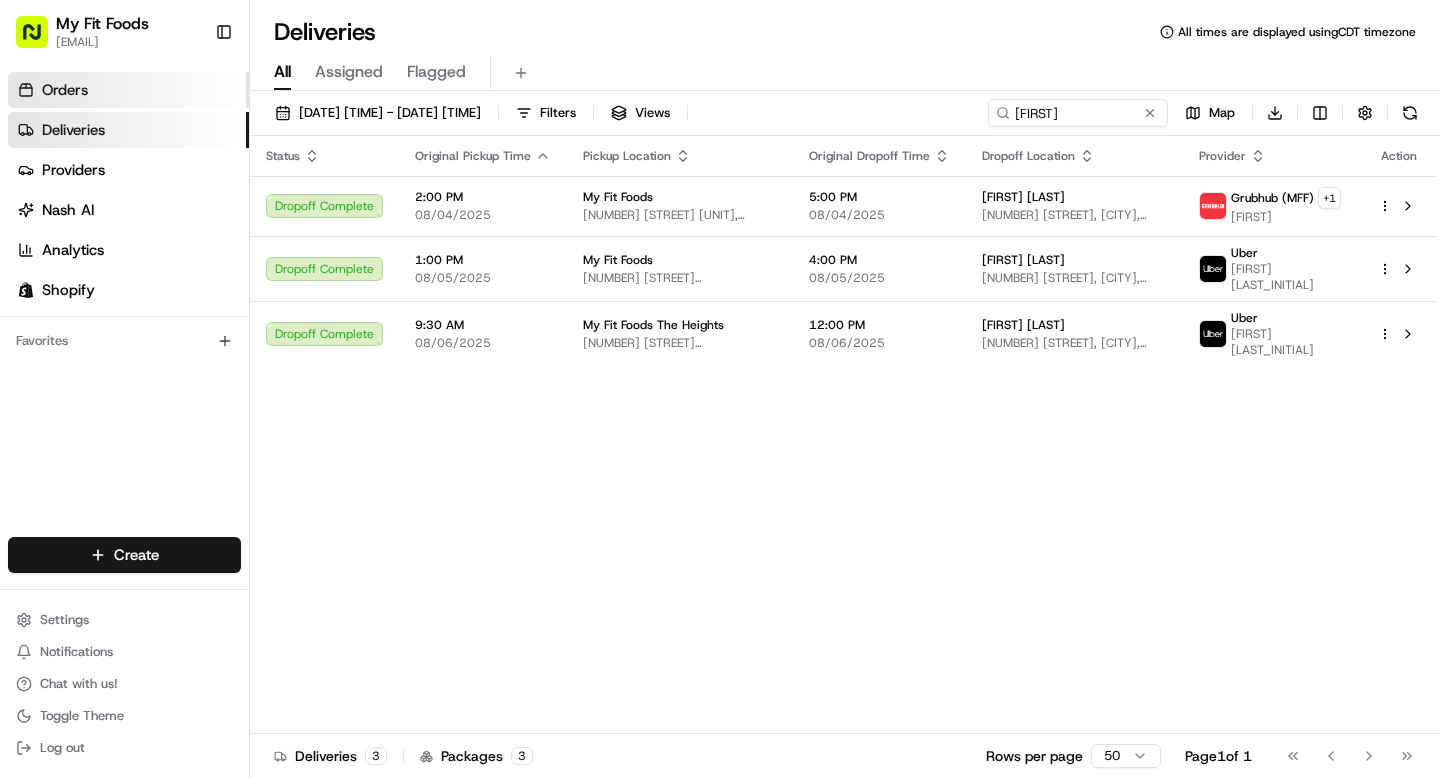 click on "Orders" at bounding box center (128, 90) 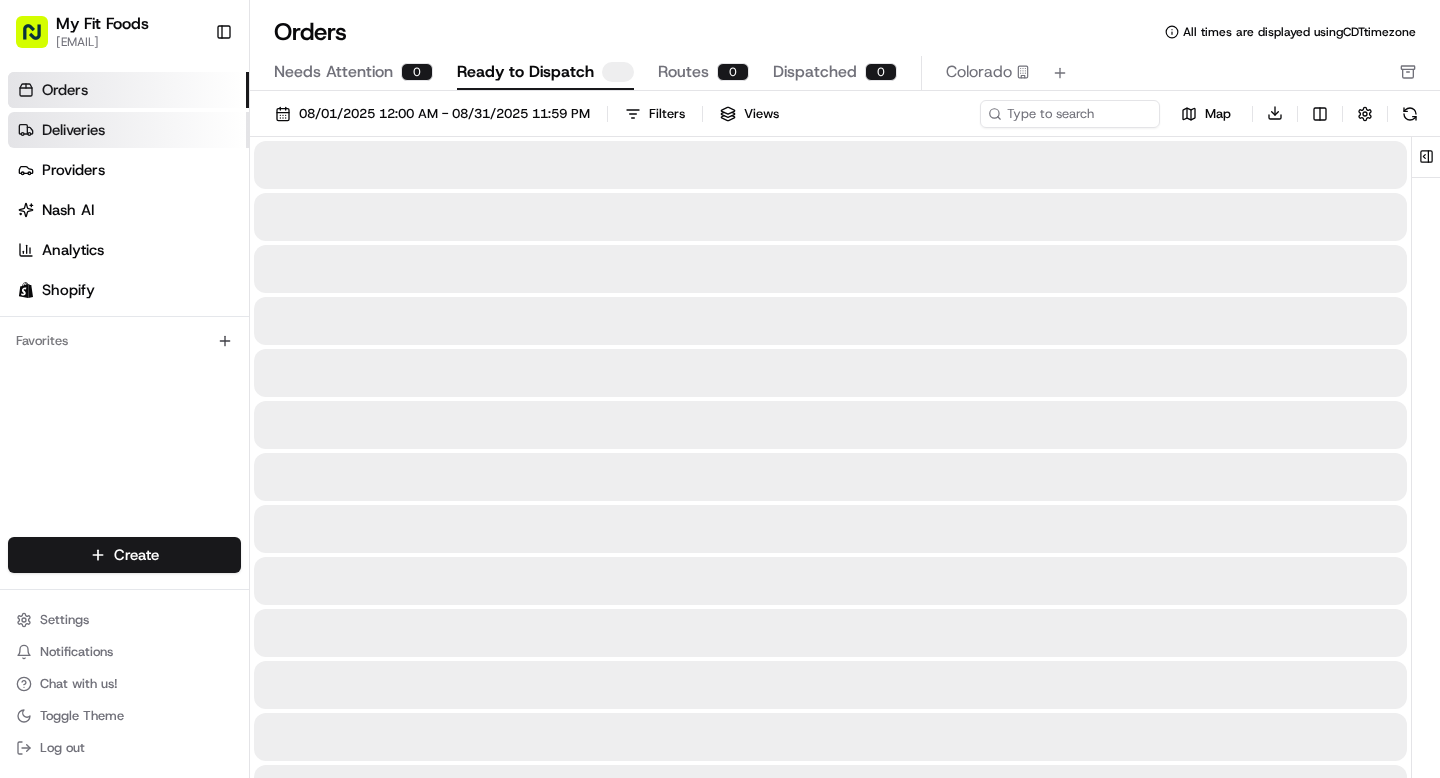 click on "Deliveries" at bounding box center (128, 130) 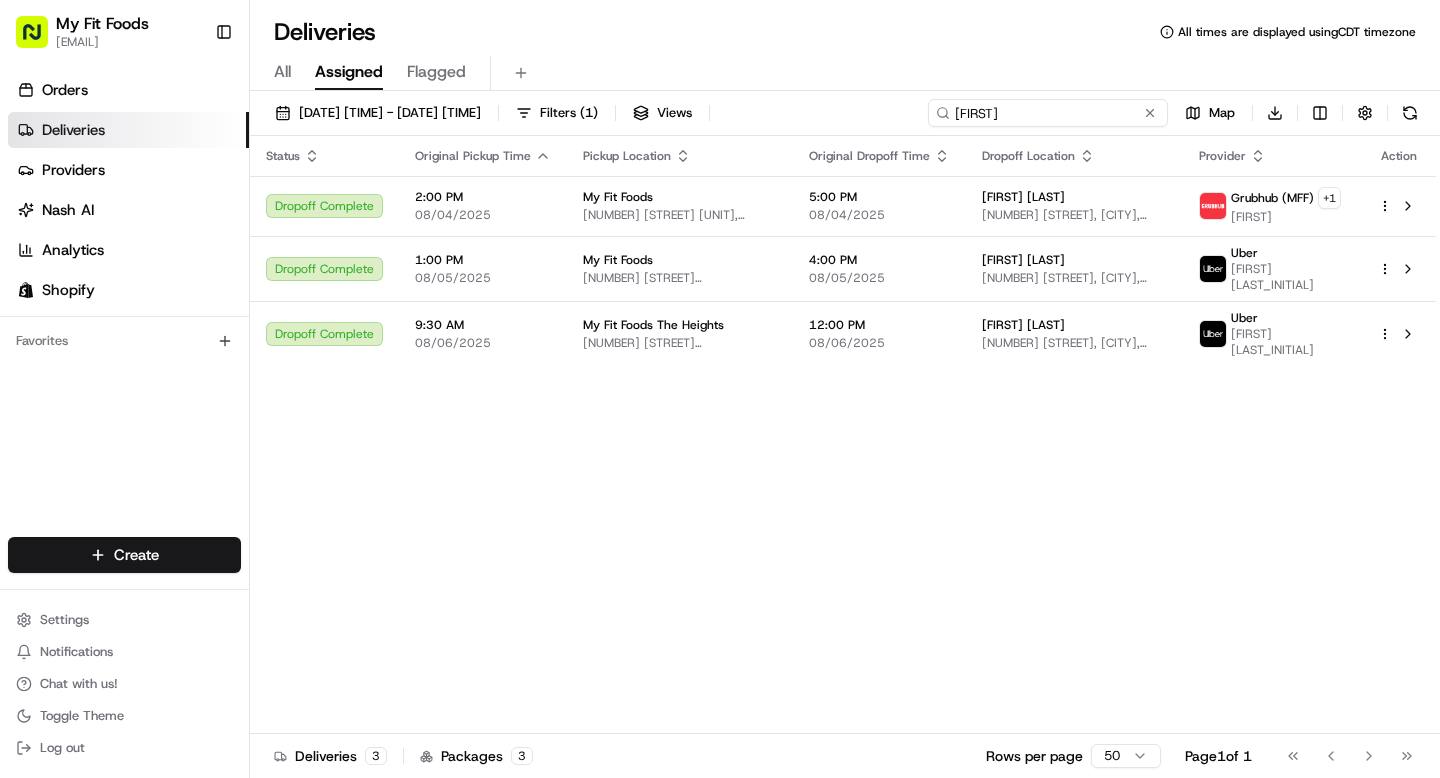 click on "[FIRST]" at bounding box center [1048, 113] 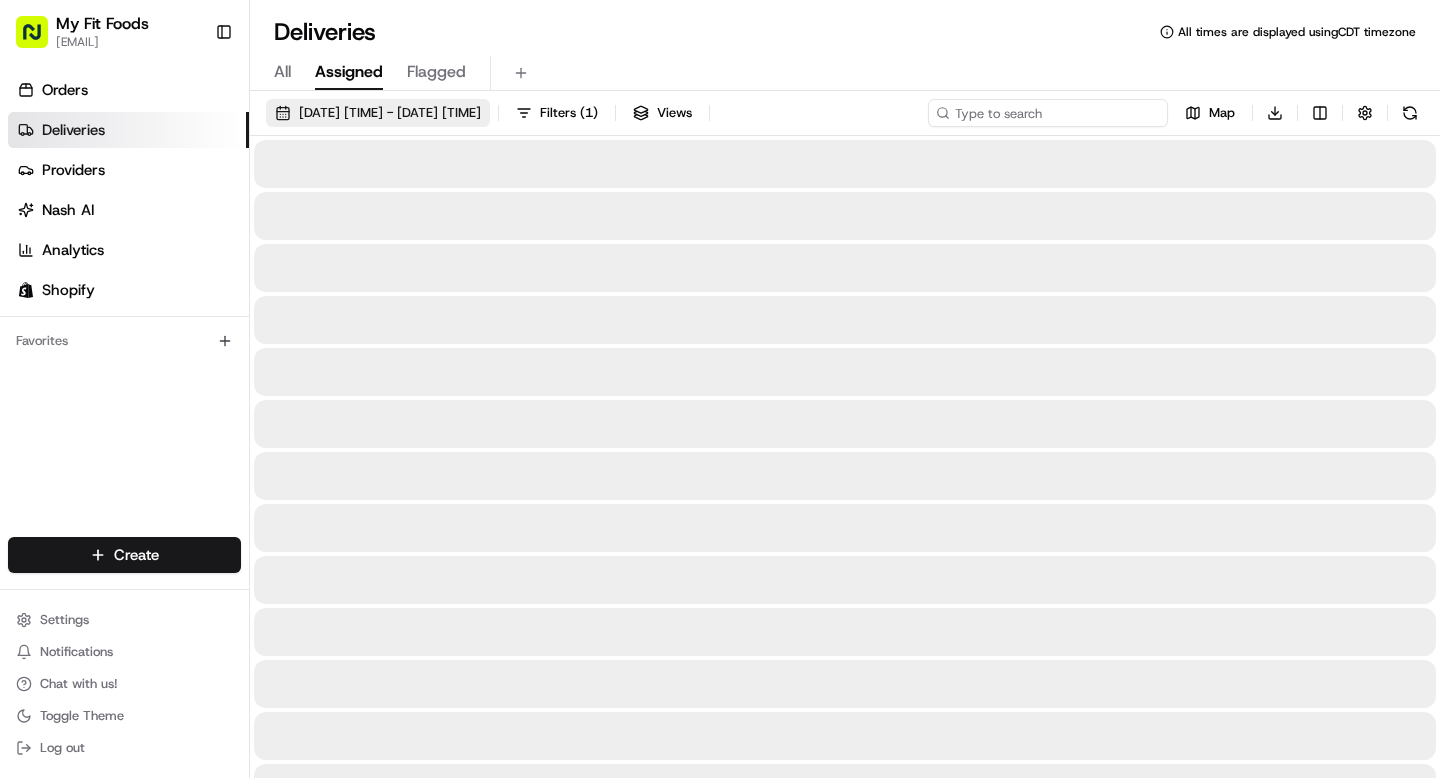 type 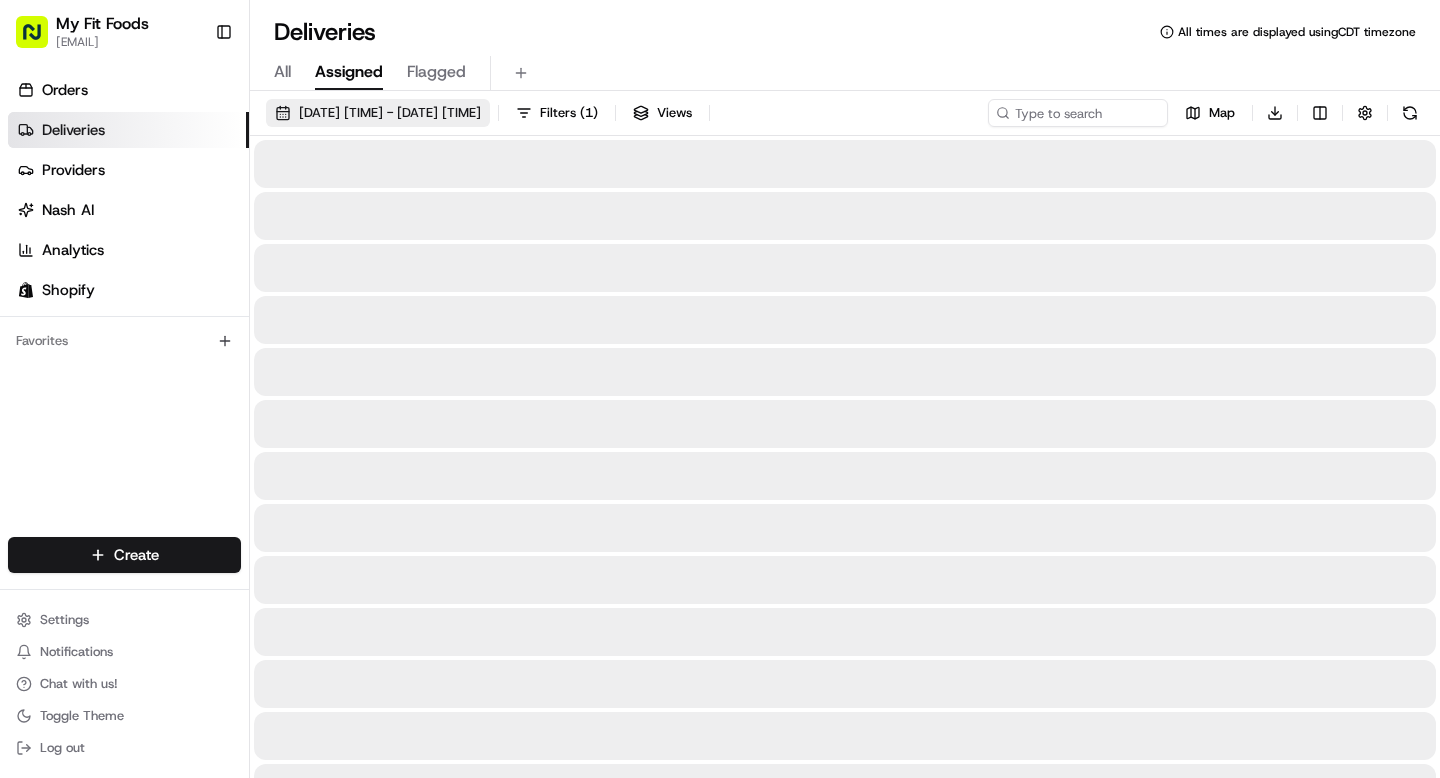 click on "[DATE] [TIME] - [DATE] [TIME]" at bounding box center [390, 113] 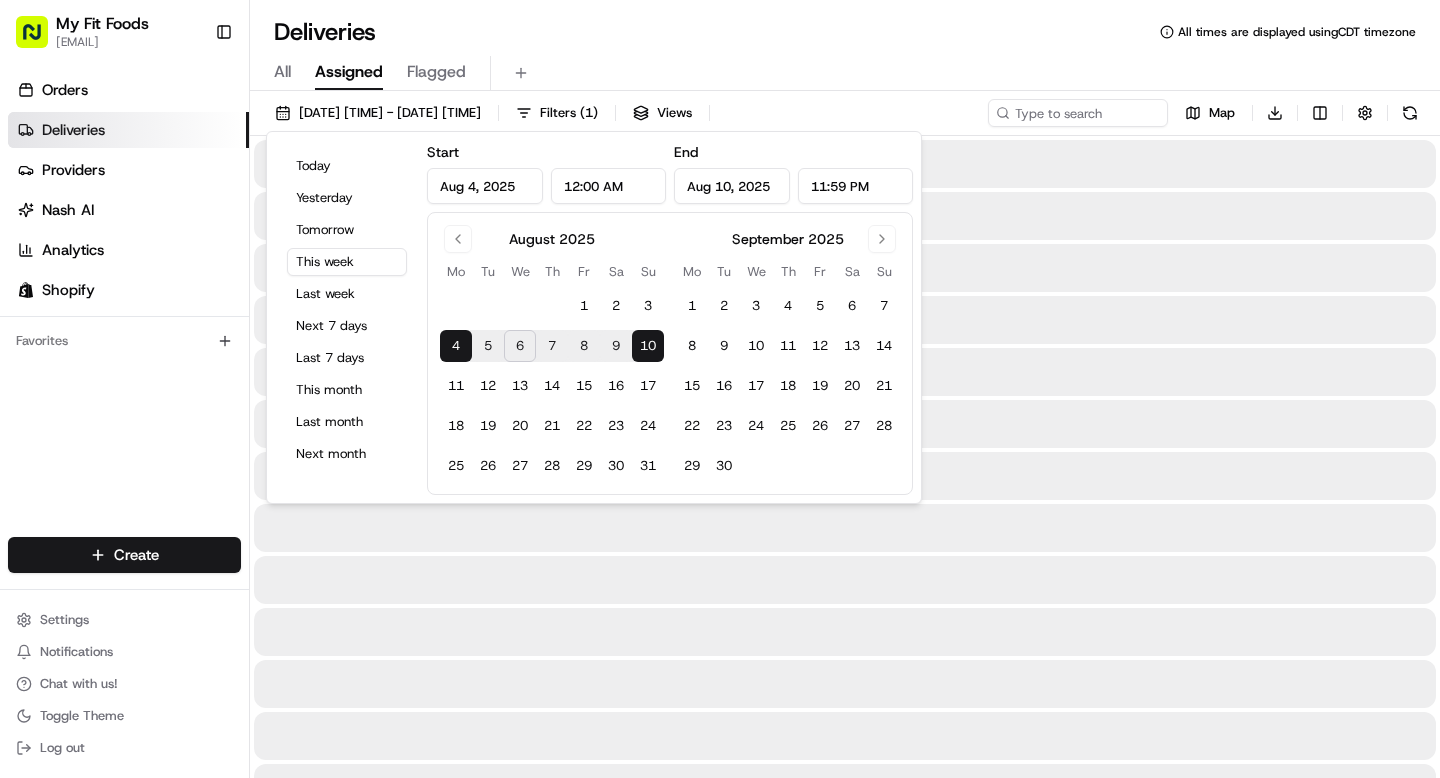 click on "6" at bounding box center [520, 346] 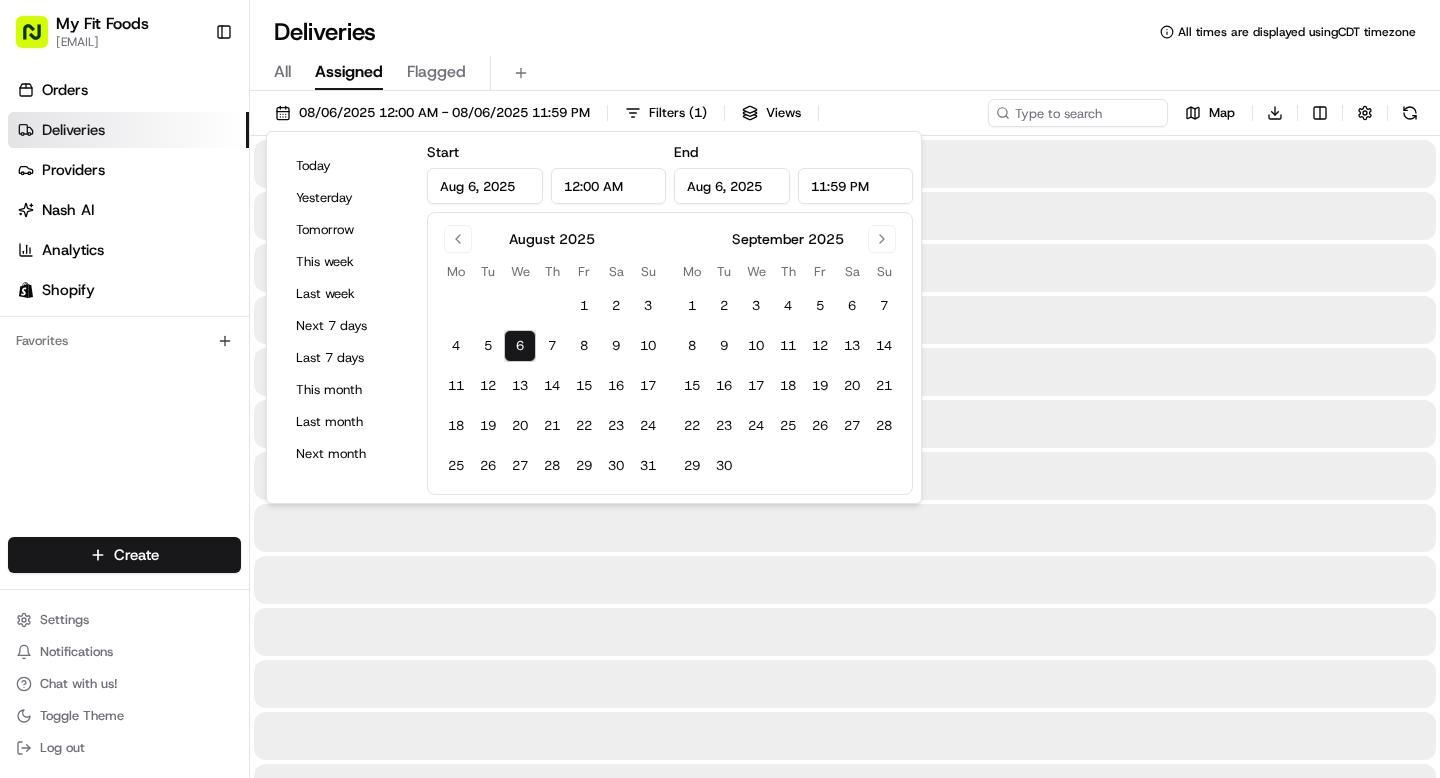 type on "Aug 6, 2025" 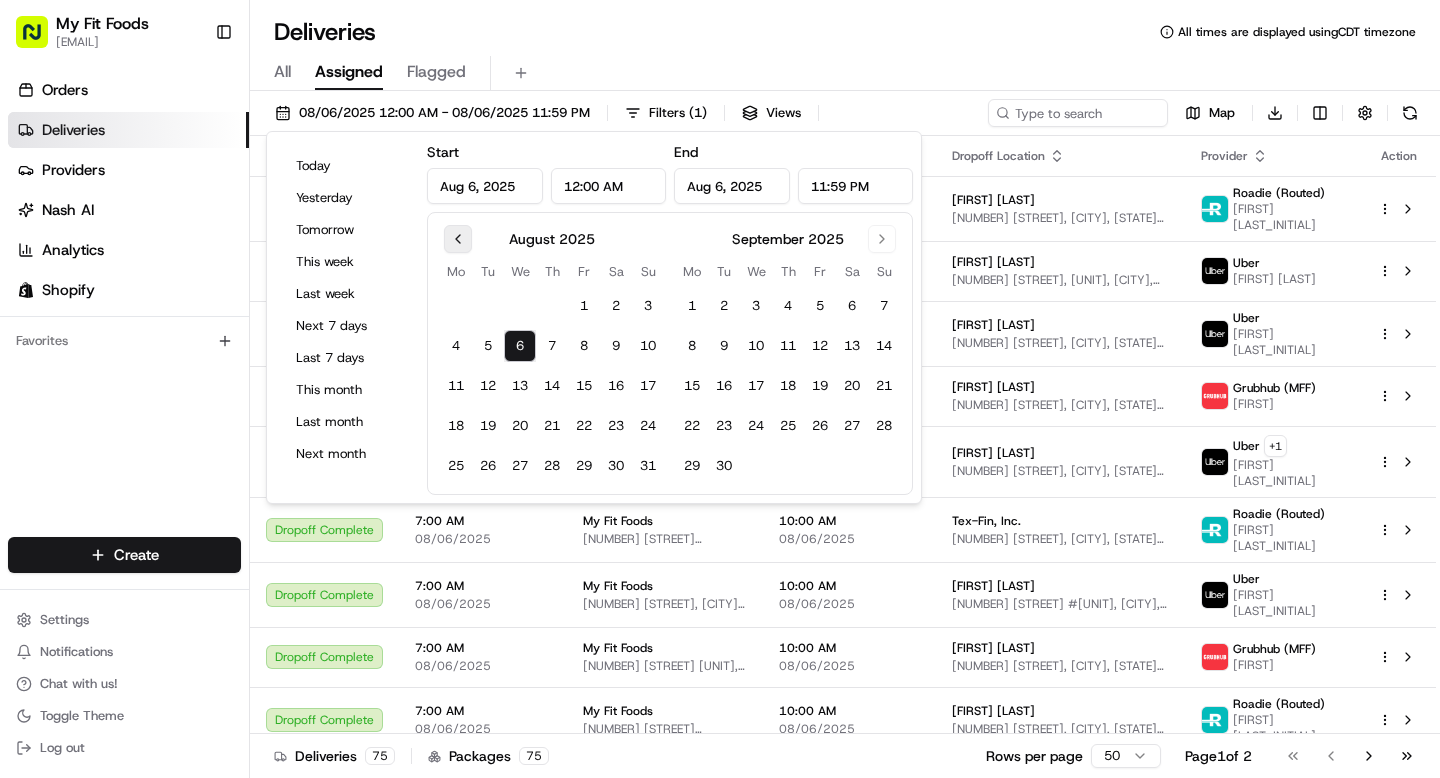 click at bounding box center (458, 239) 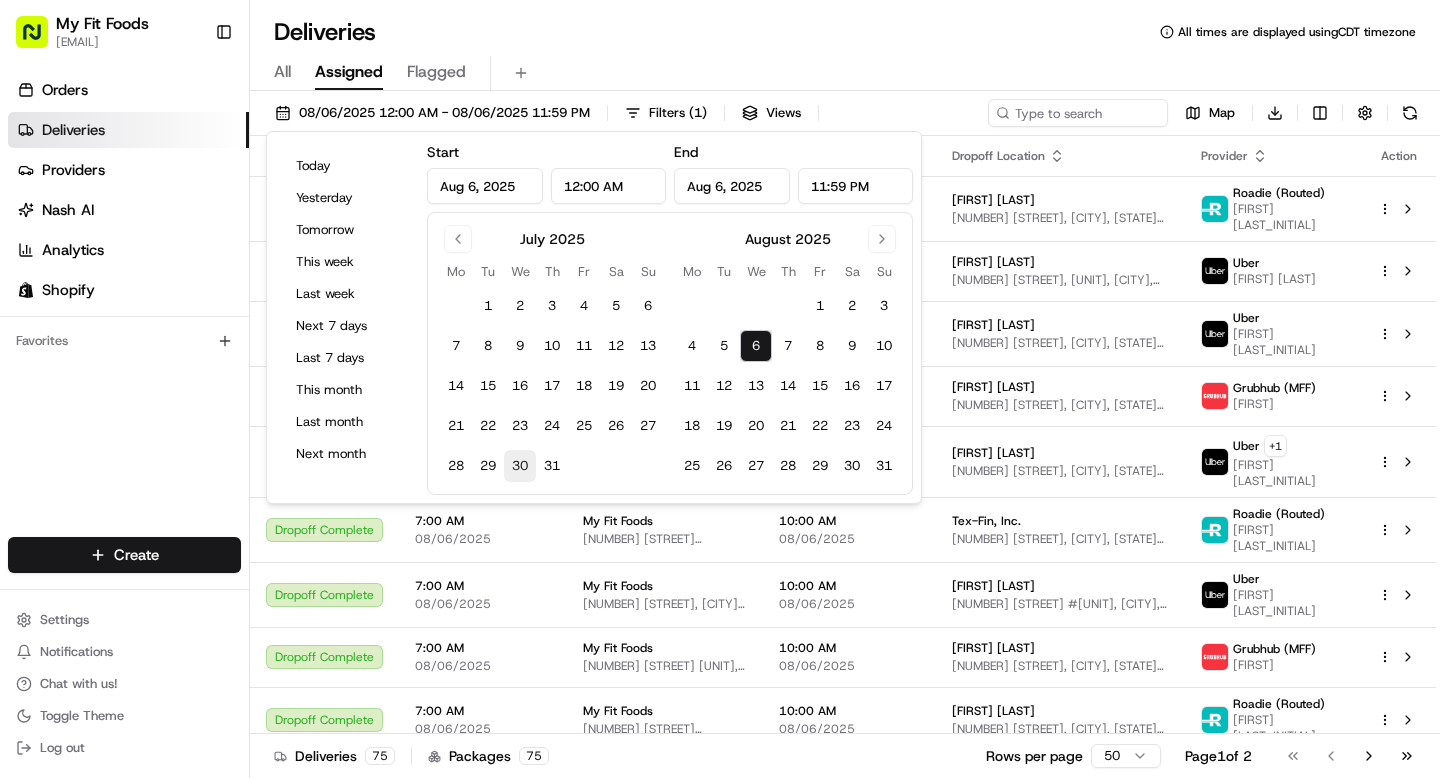 click on "30" at bounding box center (520, 466) 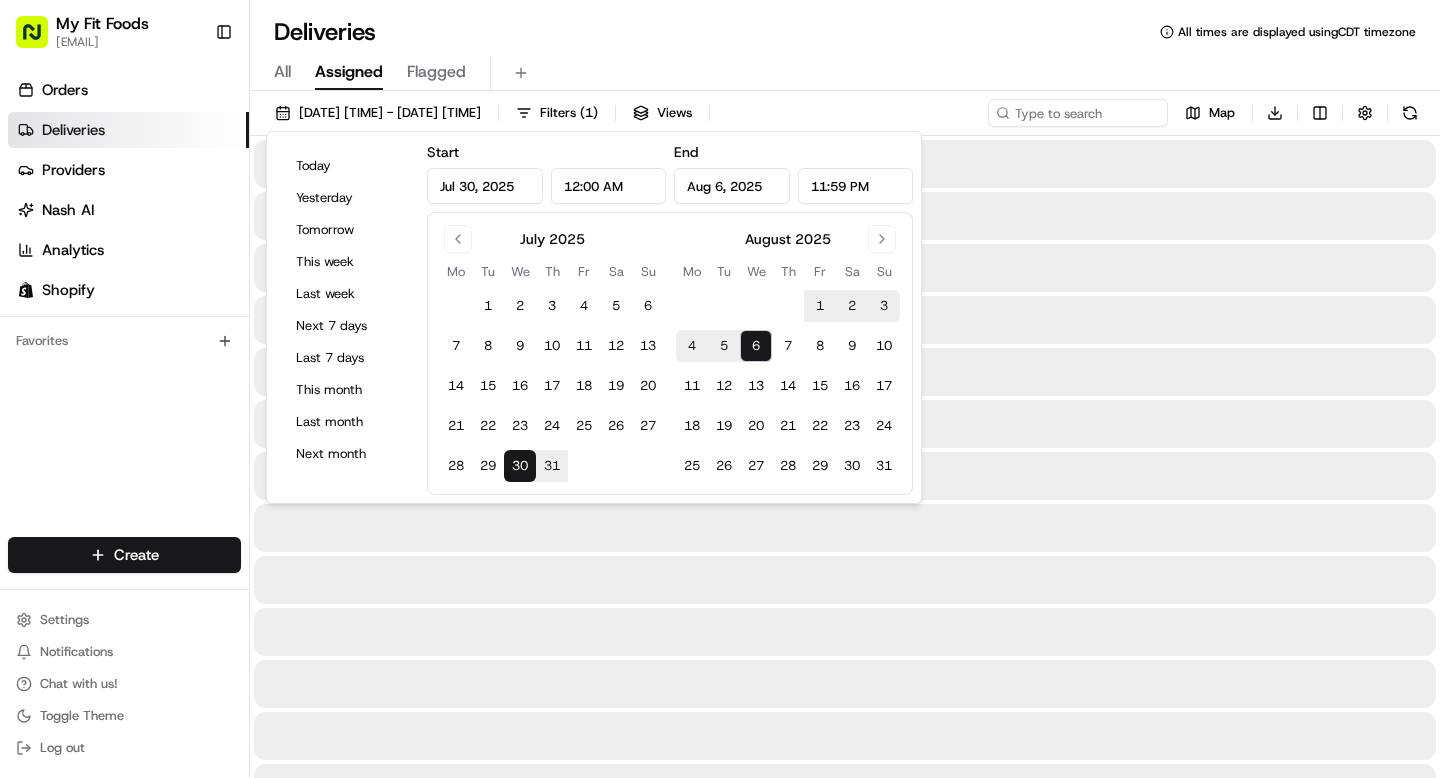 click on "30" at bounding box center [520, 466] 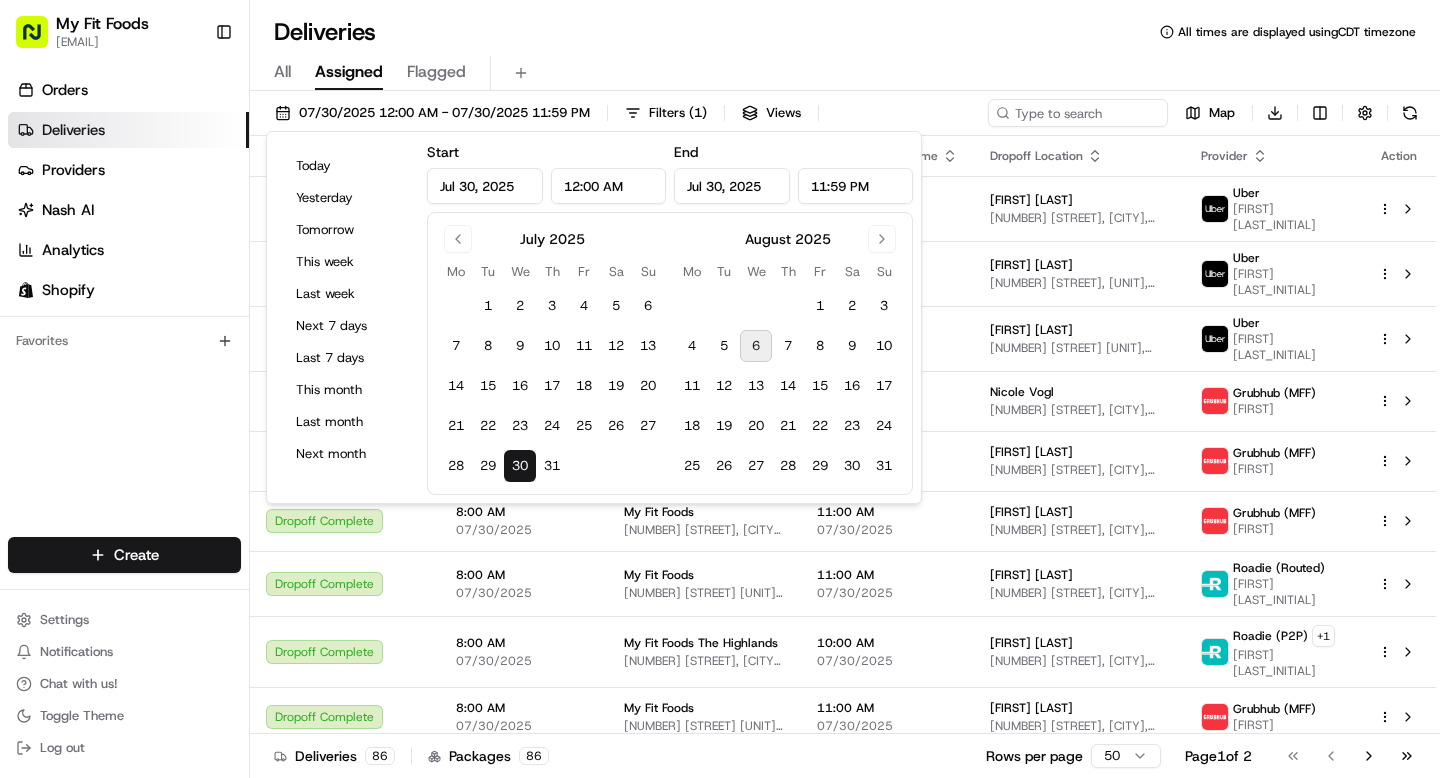click on "Deliveries All times are displayed using  CDT   timezone" at bounding box center (845, 32) 